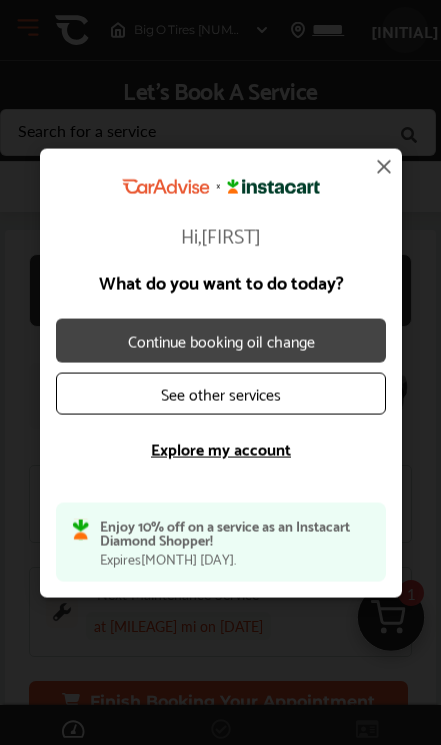 scroll, scrollTop: 0, scrollLeft: 0, axis: both 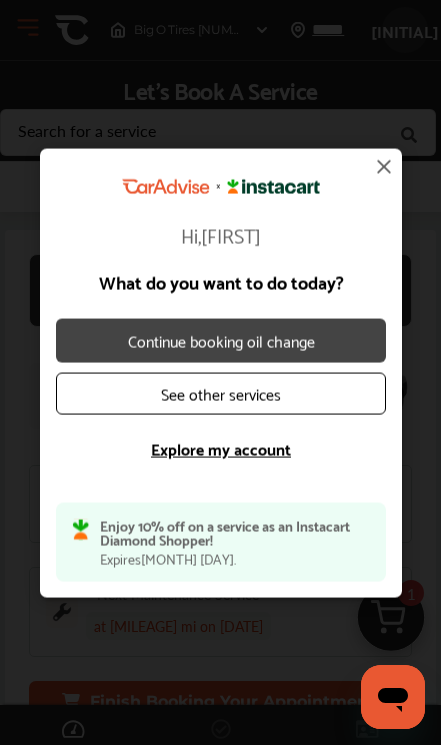click on "Continue booking oil change" at bounding box center [221, 340] 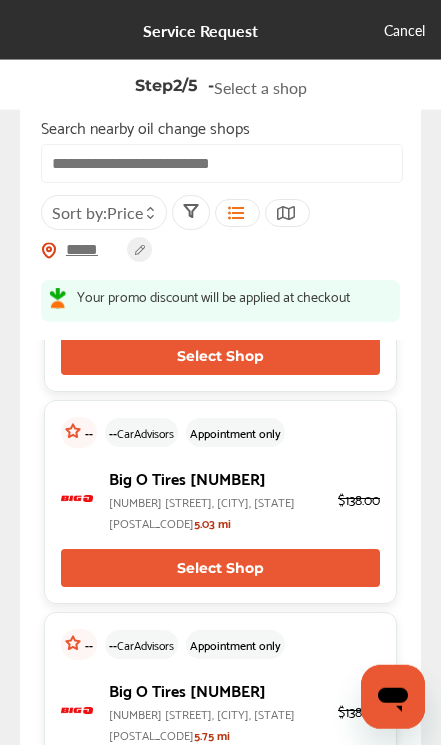 scroll, scrollTop: 4463, scrollLeft: 0, axis: vertical 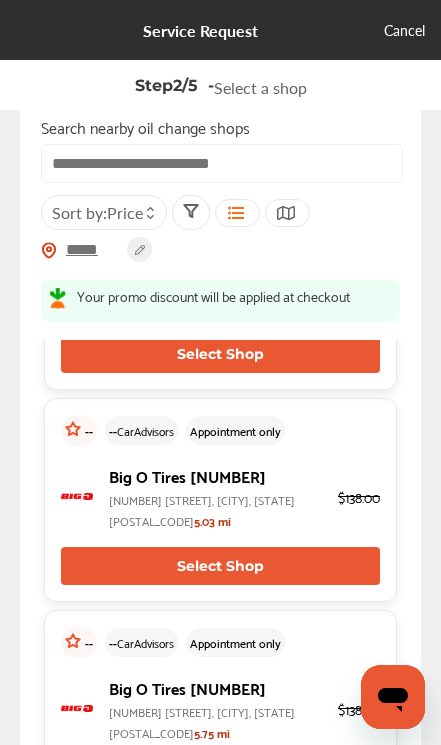 click on "Select Shop" at bounding box center (220, 354) 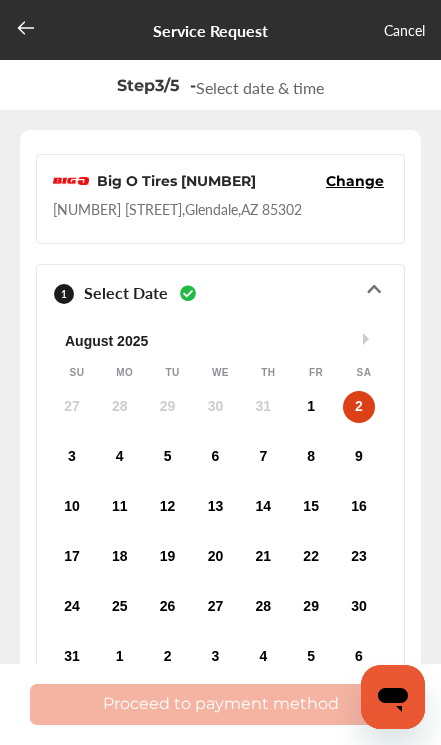 scroll, scrollTop: 7, scrollLeft: 0, axis: vertical 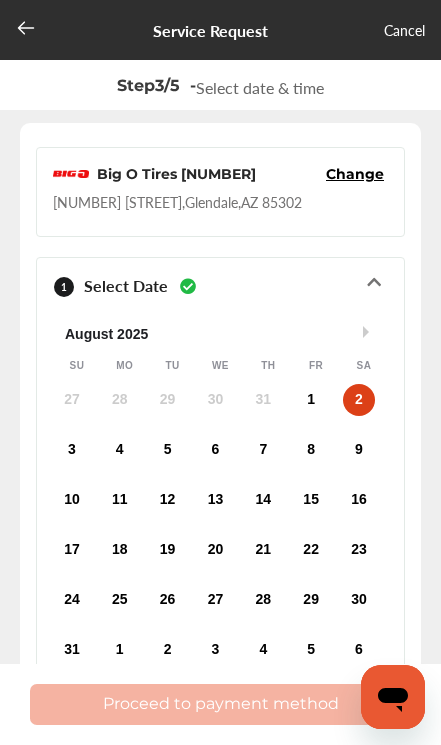 click on "2" at bounding box center [359, 400] 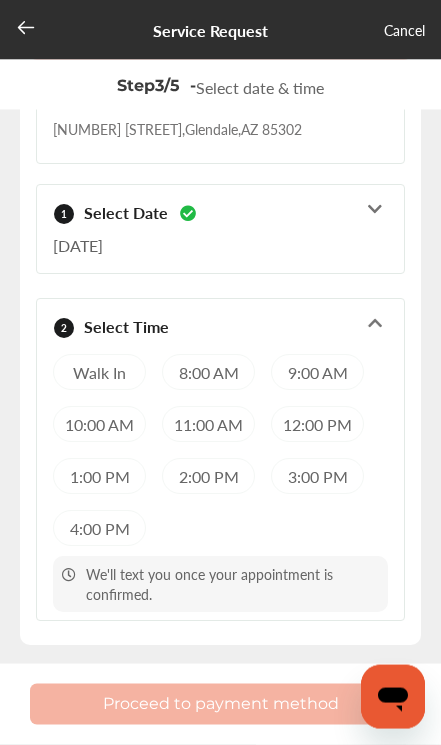 scroll, scrollTop: 131, scrollLeft: 0, axis: vertical 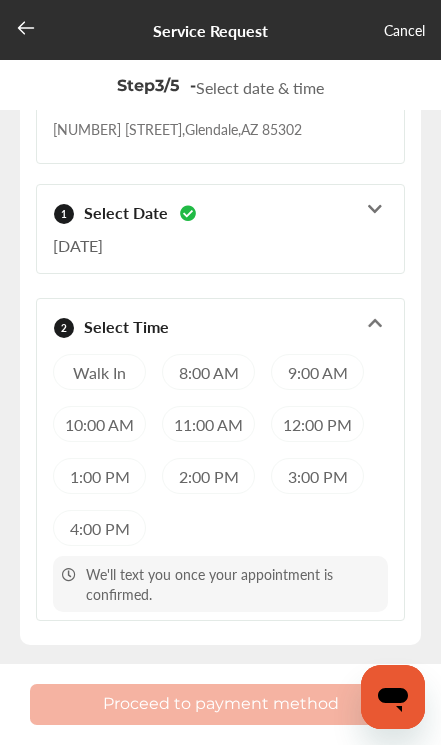 click on "10:00 AM" at bounding box center (99, 424) 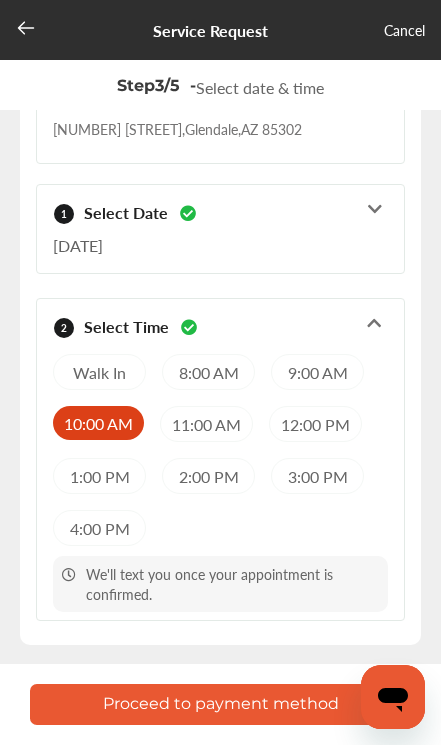 click on "Proceed to payment method" at bounding box center (220, 704) 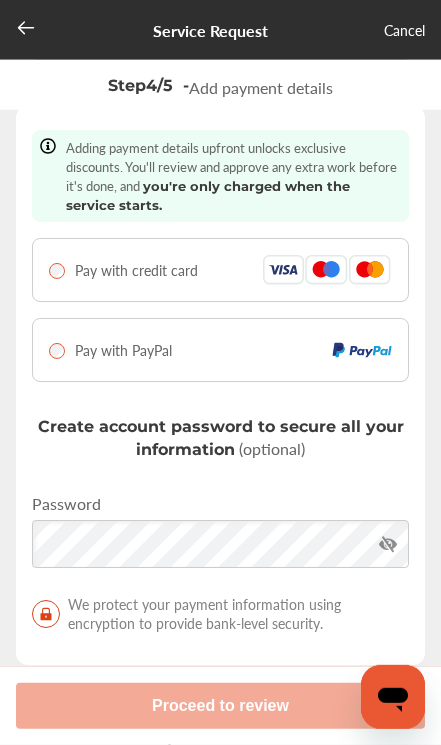 scroll, scrollTop: 0, scrollLeft: 0, axis: both 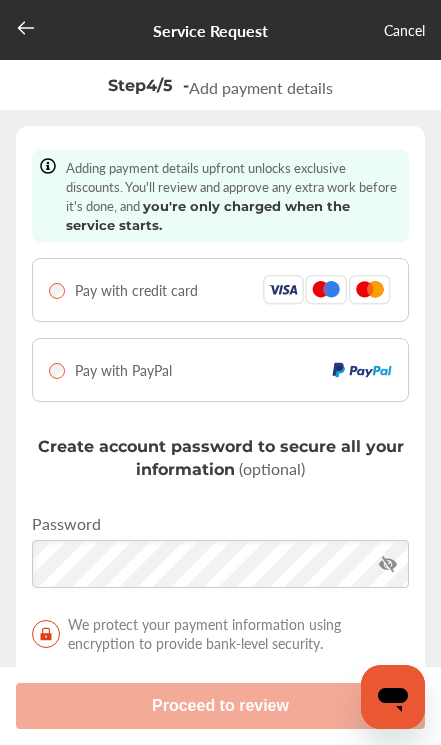 click 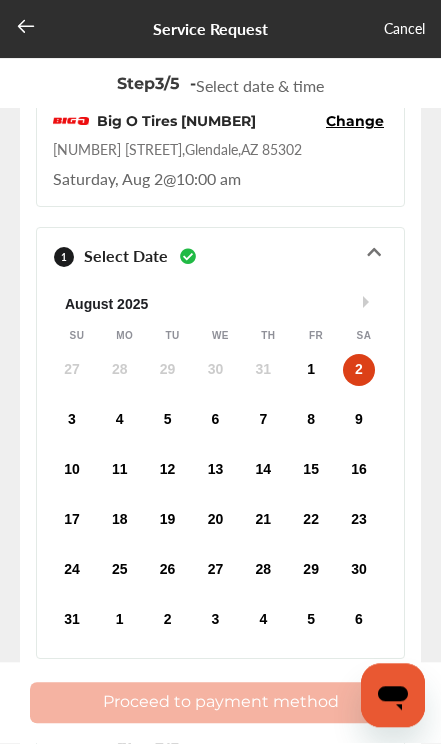 scroll, scrollTop: 58, scrollLeft: 0, axis: vertical 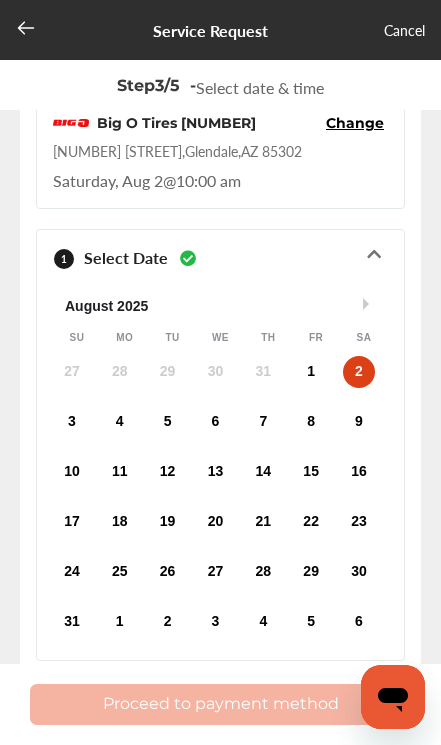 click 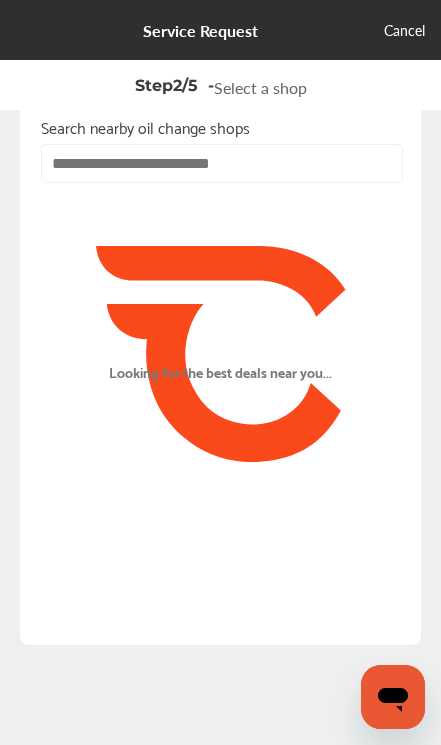 scroll, scrollTop: 94, scrollLeft: 0, axis: vertical 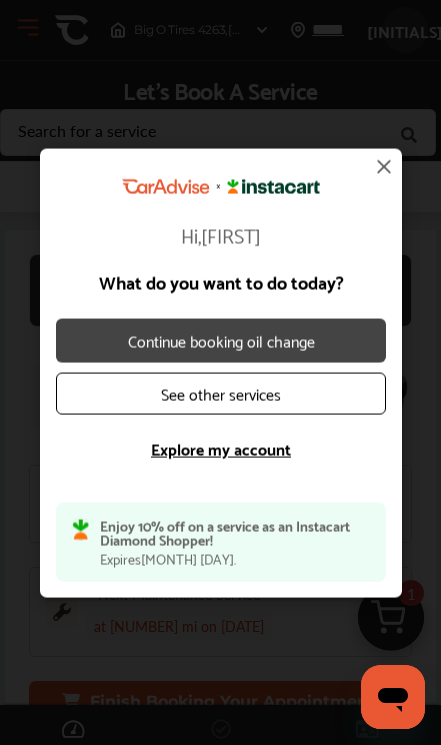 click on "Explore my account" at bounding box center [221, 448] 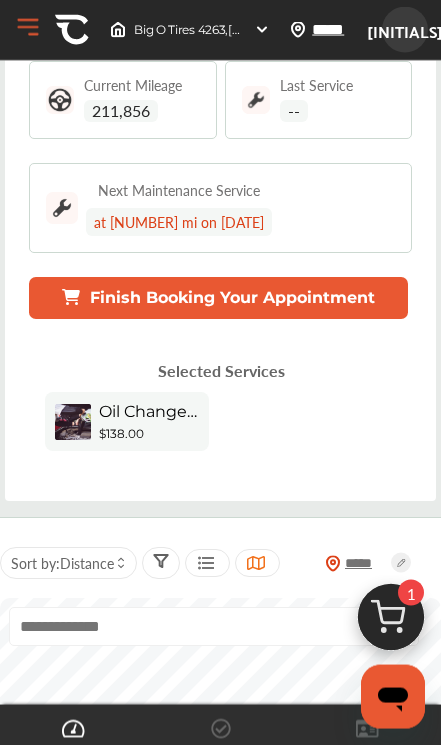 scroll, scrollTop: 406, scrollLeft: 0, axis: vertical 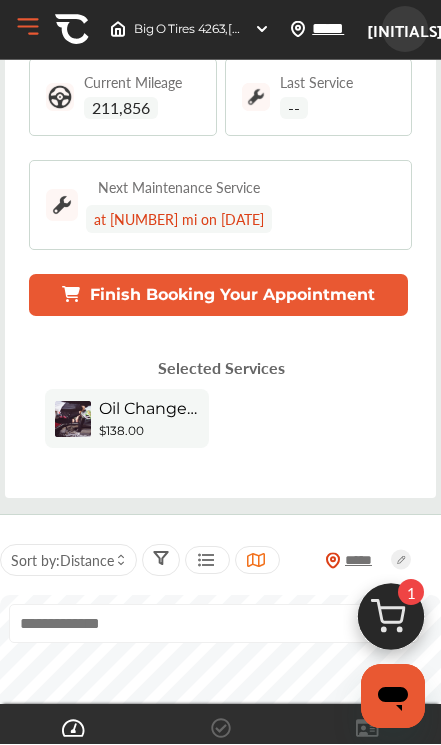 click at bounding box center (214, 624) 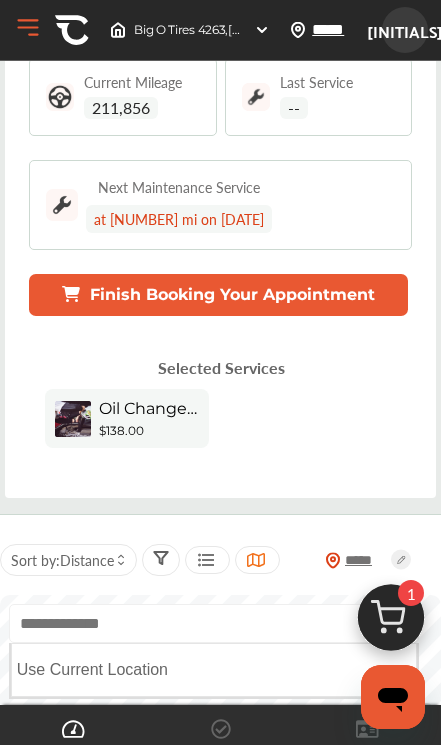 scroll, scrollTop: 472, scrollLeft: 0, axis: vertical 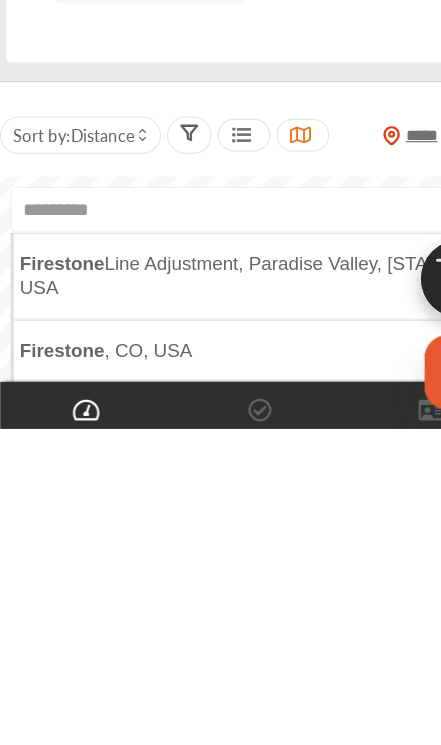 type on "*********" 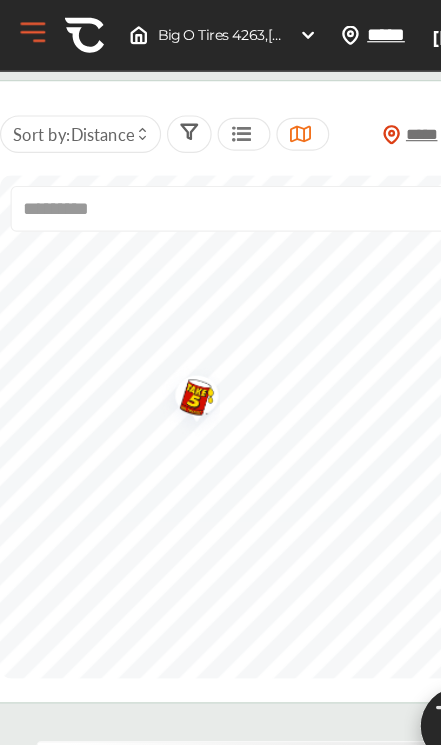 click at bounding box center (160, 340) 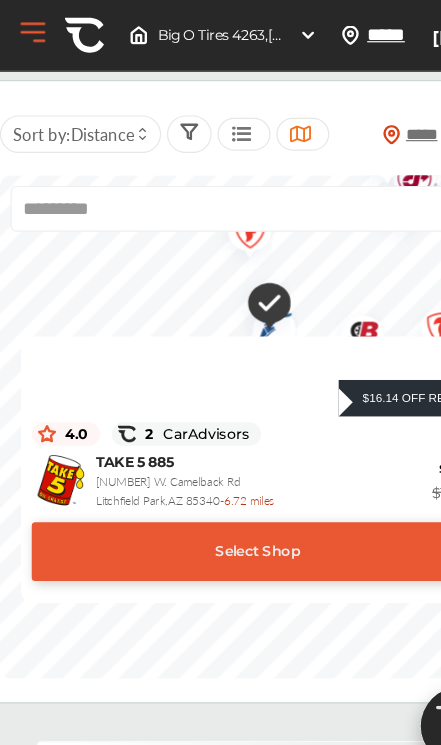 click on "Select Shop" at bounding box center [219, 469] 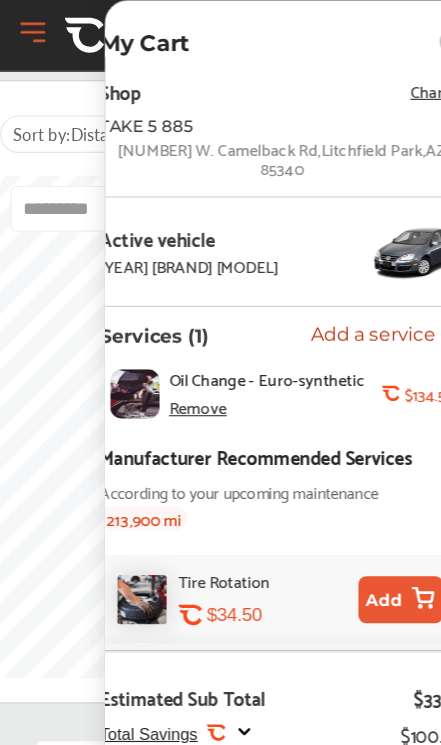 scroll, scrollTop: 0, scrollLeft: 25, axis: horizontal 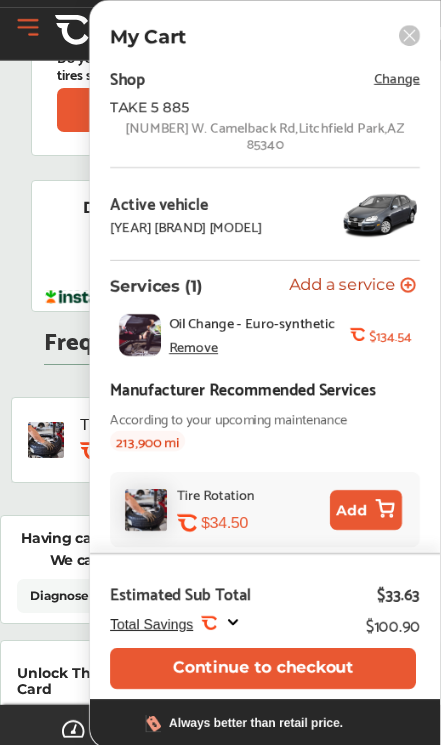 click 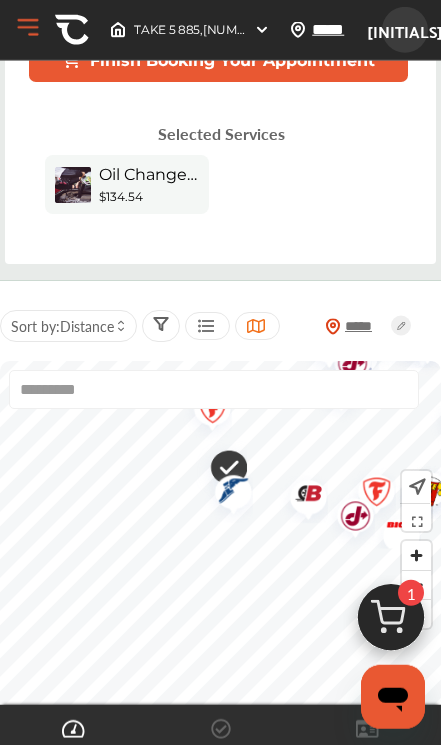 scroll, scrollTop: 649, scrollLeft: 0, axis: vertical 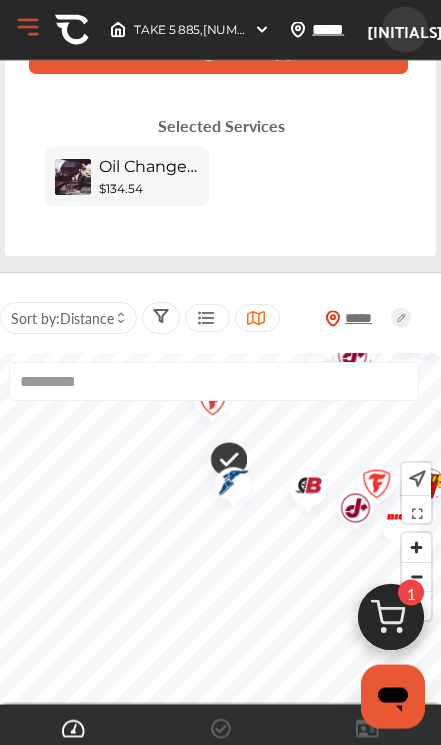 click at bounding box center (221, 462) 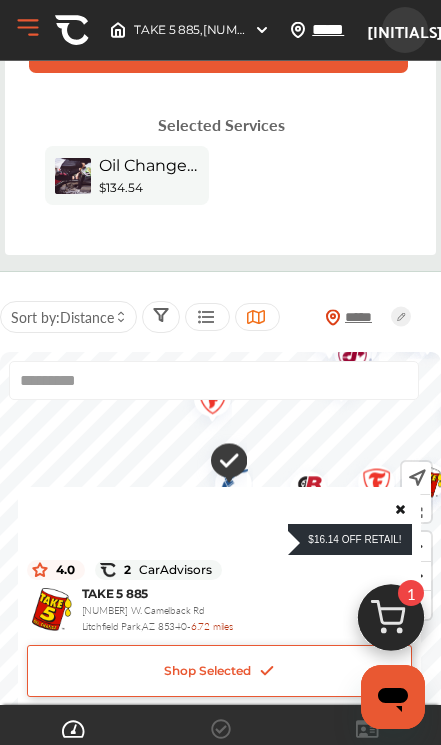 click at bounding box center [301, 487] 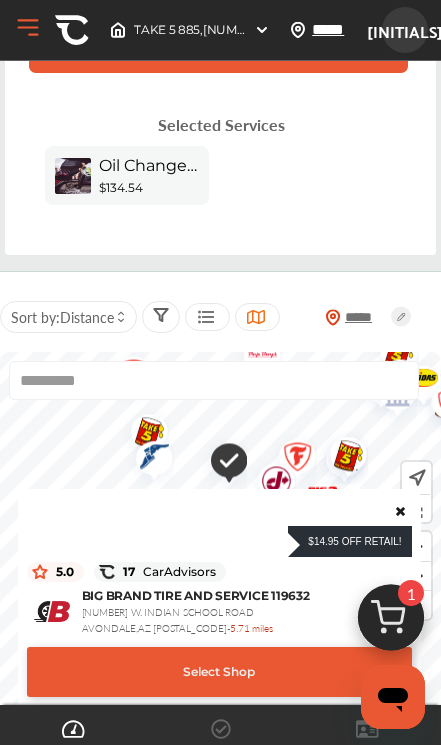 click at bounding box center [147, 459] 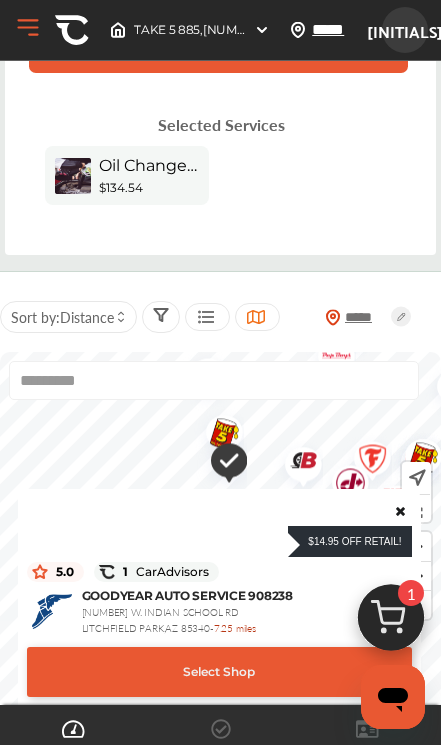 click at bounding box center [343, 486] 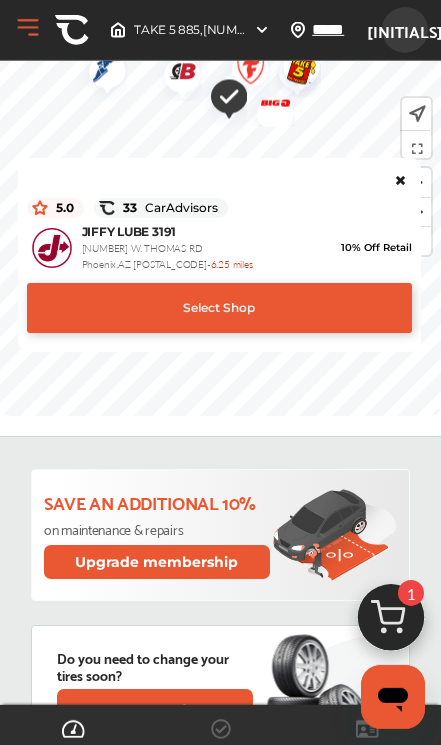 scroll, scrollTop: 1015, scrollLeft: 0, axis: vertical 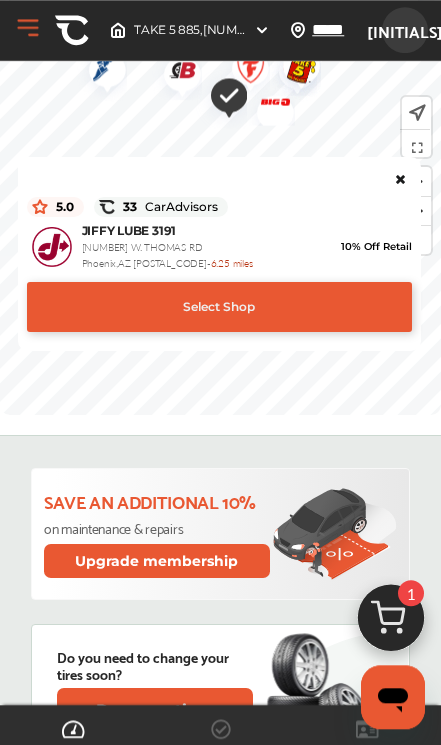 click on "Select Shop" at bounding box center [219, 307] 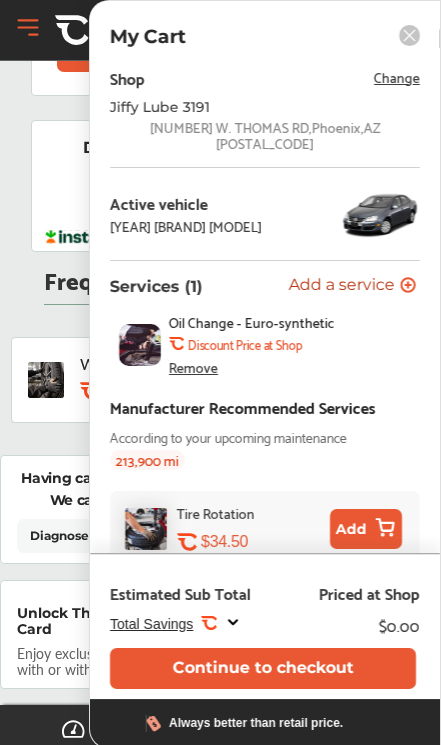 scroll, scrollTop: 1676, scrollLeft: 0, axis: vertical 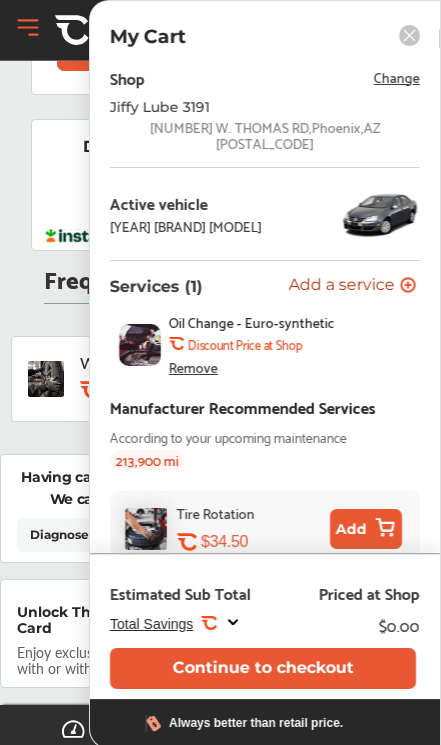 click on "Total Savings" at bounding box center [151, 624] 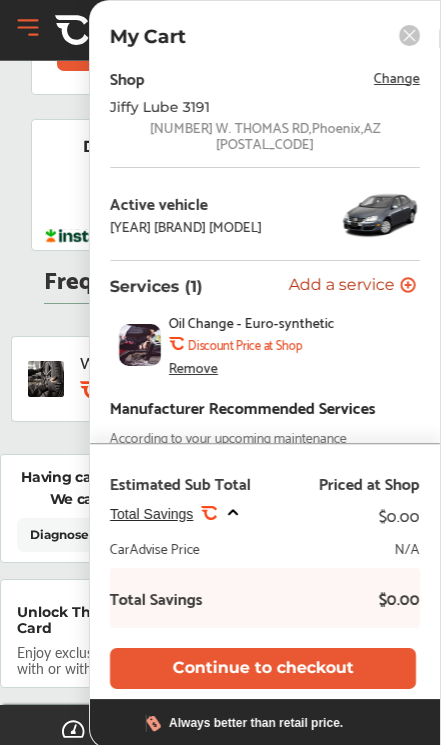 click on "Oil Change - Euro-synthetic" at bounding box center [259, 322] 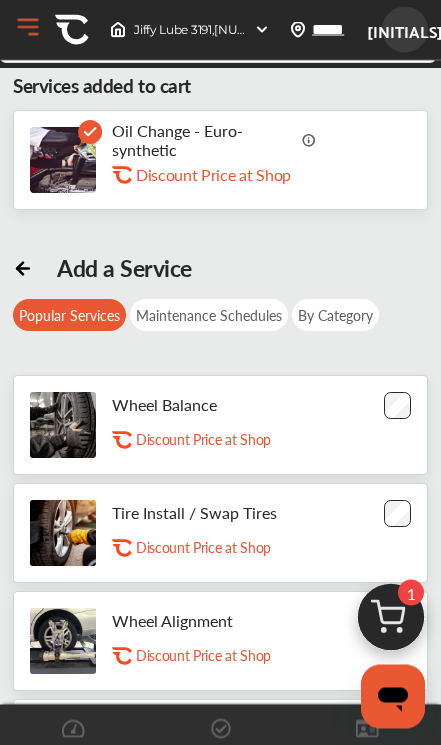 scroll, scrollTop: 0, scrollLeft: 0, axis: both 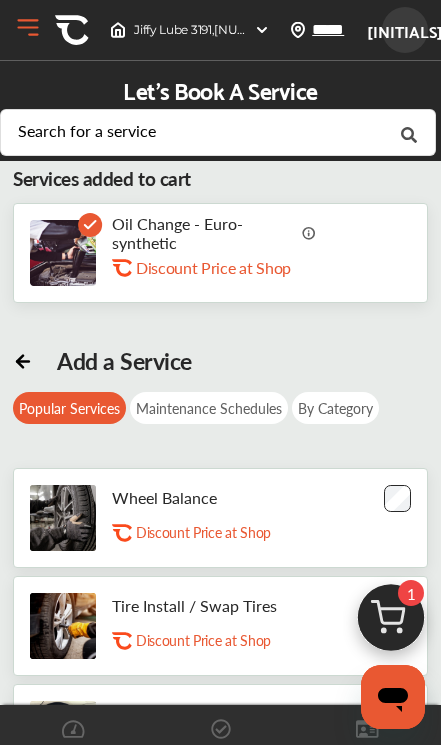 click on "Discount Price at Shop" at bounding box center [236, 267] 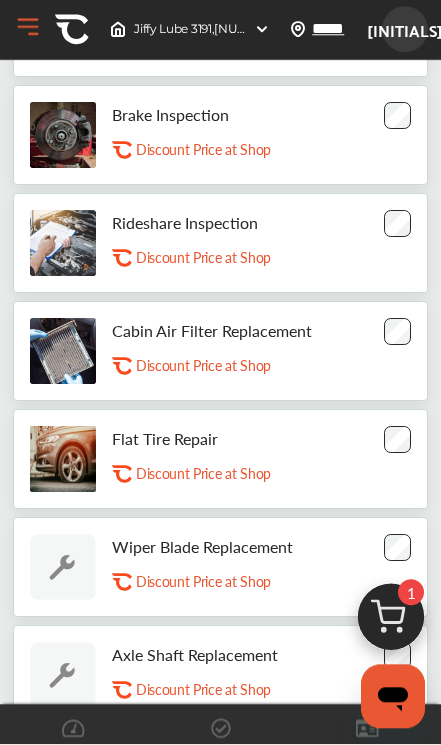 scroll, scrollTop: 706, scrollLeft: 0, axis: vertical 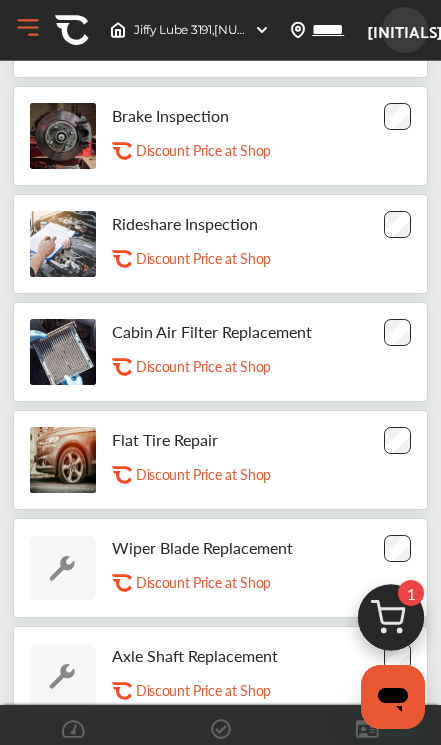 click on "Open Menu" at bounding box center [28, 28] 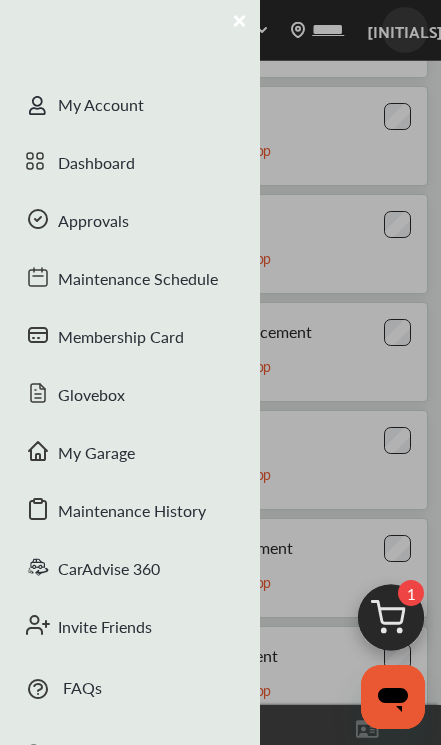 click at bounding box center [220, 372] 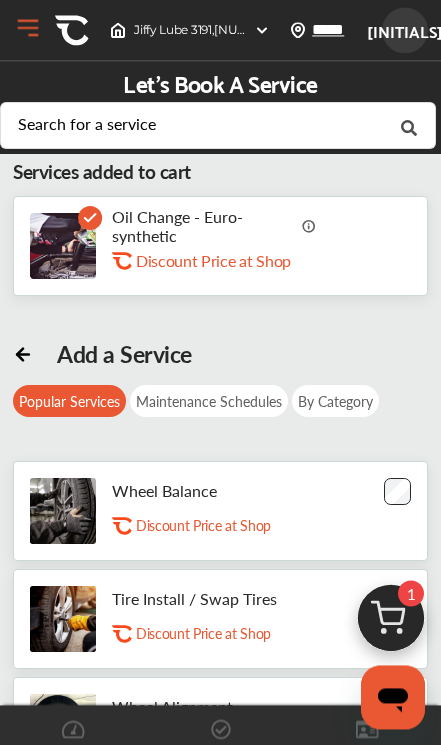 scroll, scrollTop: 0, scrollLeft: 0, axis: both 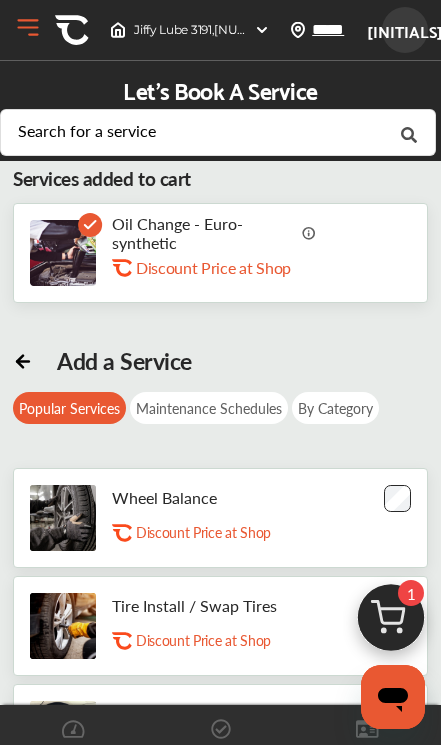 click on "By Category" at bounding box center (335, 408) 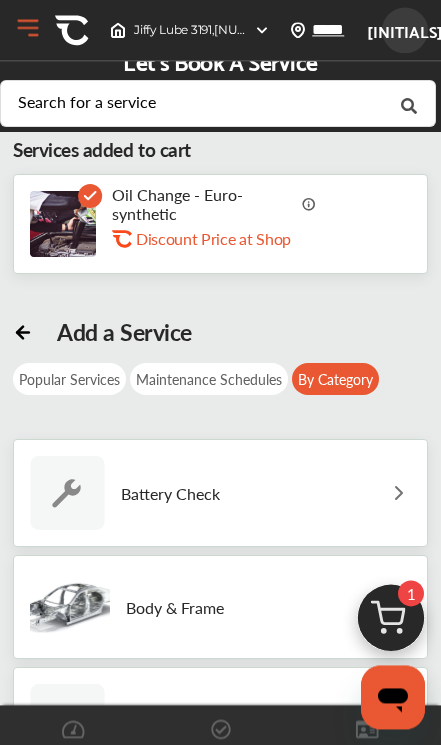 scroll, scrollTop: 29, scrollLeft: 0, axis: vertical 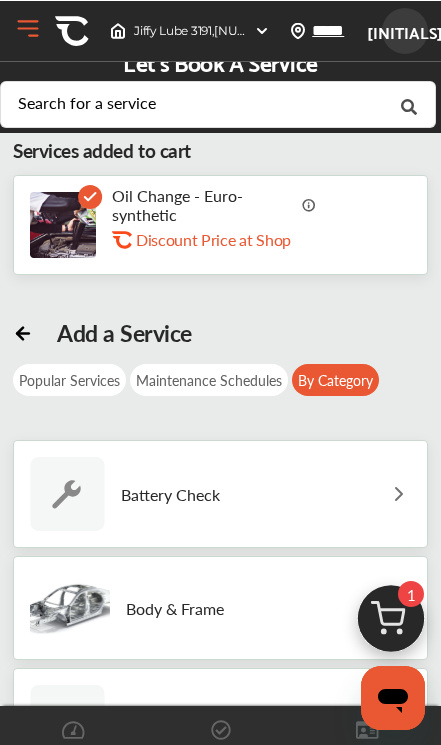 click on "Maintenance Schedules" at bounding box center [209, 379] 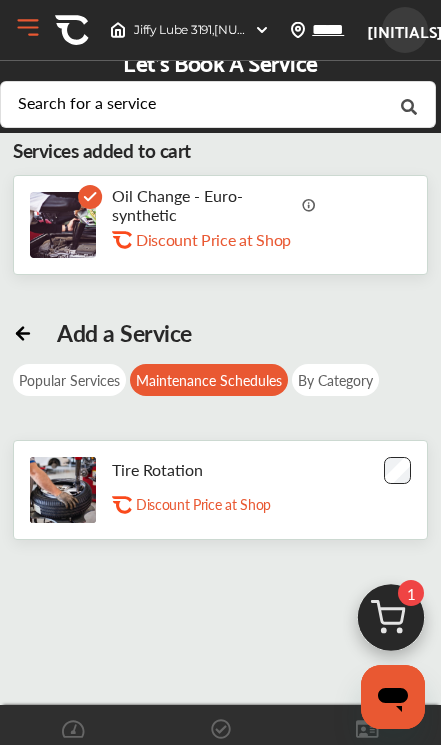 scroll, scrollTop: 26, scrollLeft: 0, axis: vertical 